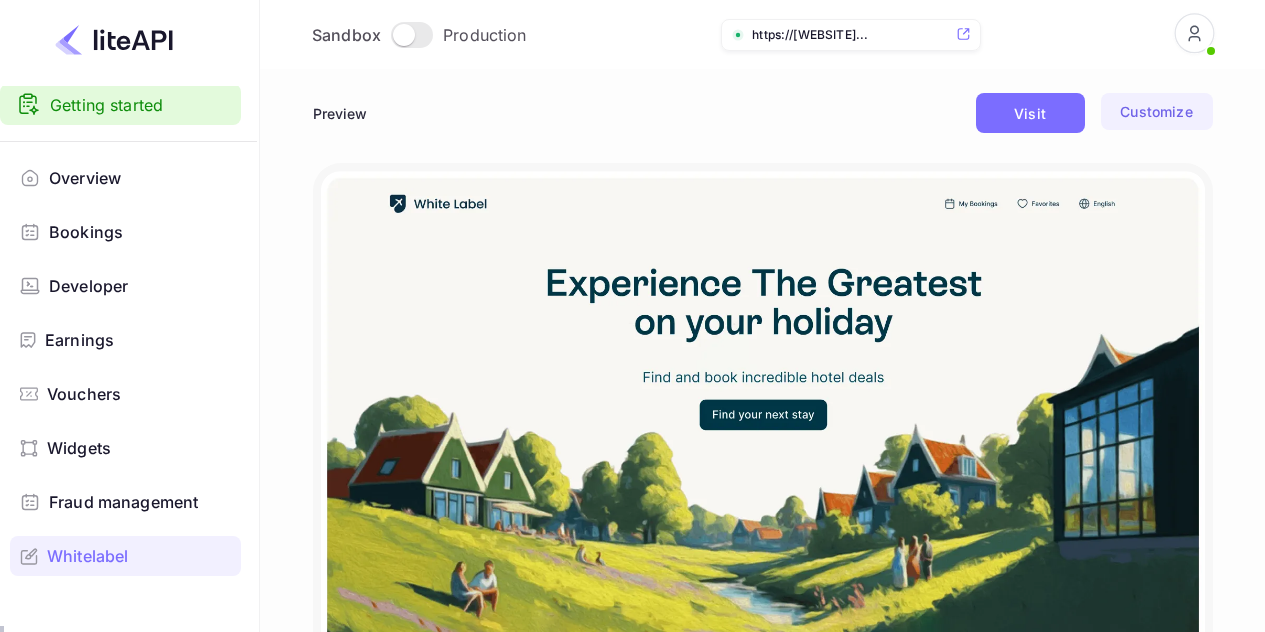scroll, scrollTop: 0, scrollLeft: 0, axis: both 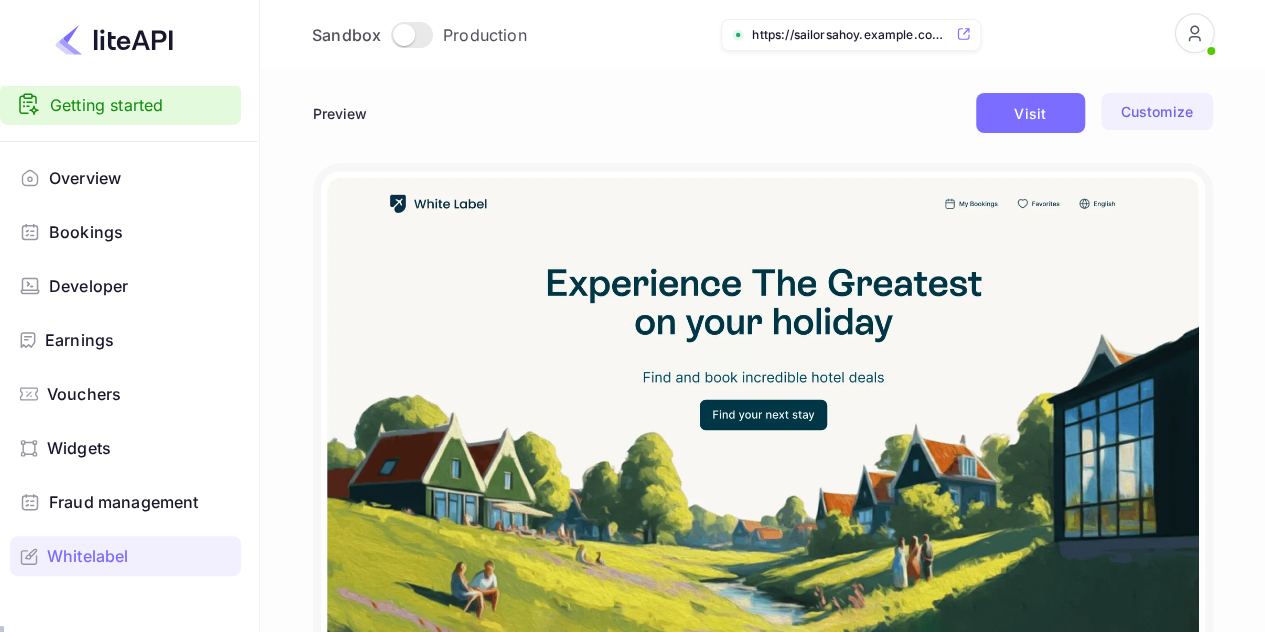 click at bounding box center [404, 35] 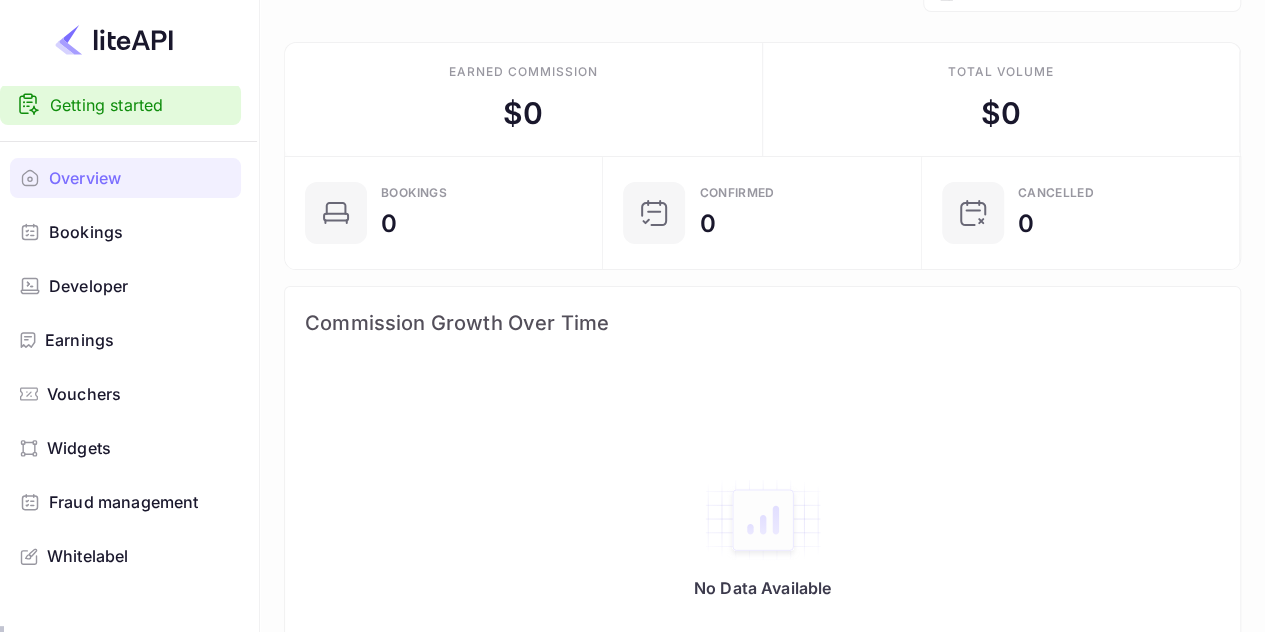 scroll, scrollTop: 200, scrollLeft: 0, axis: vertical 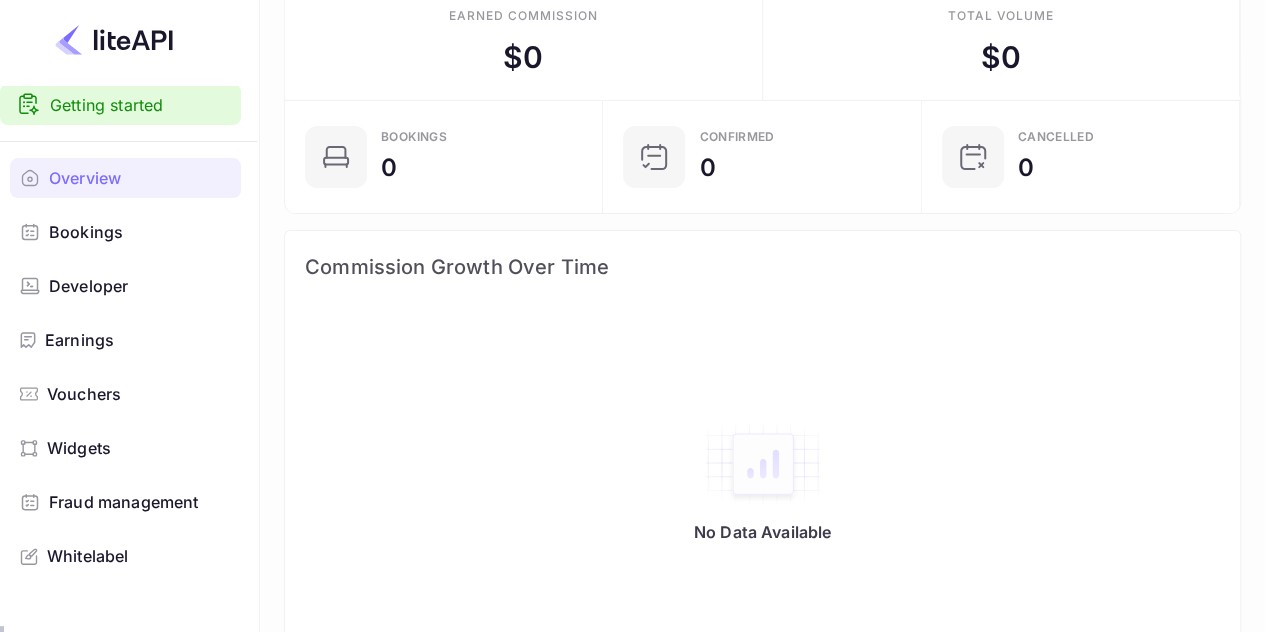 click on "Bookings" at bounding box center (140, 232) 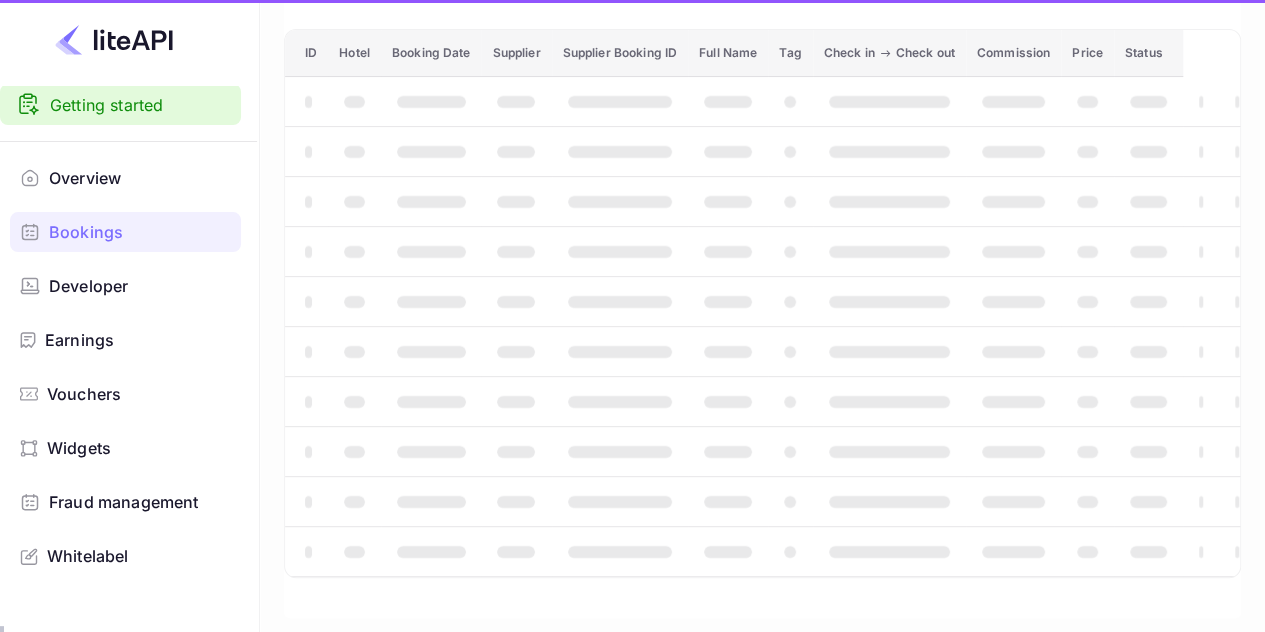 scroll, scrollTop: 0, scrollLeft: 0, axis: both 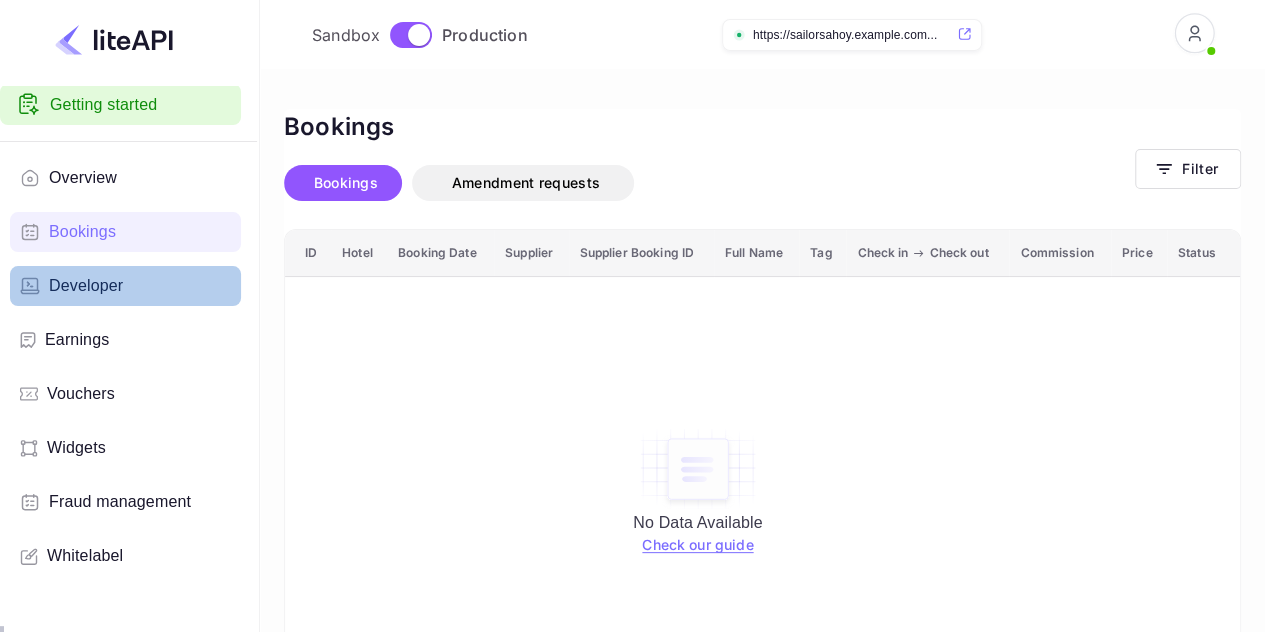 click on "Developer" at bounding box center (86, 286) 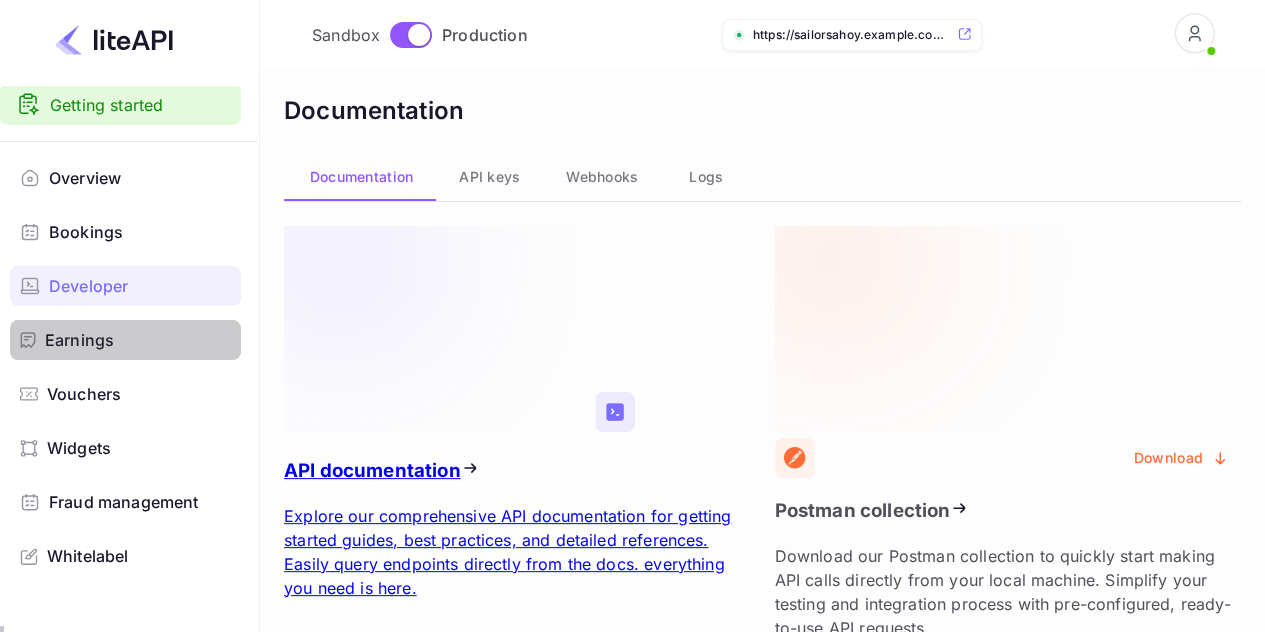 click on "Earnings" at bounding box center (79, 340) 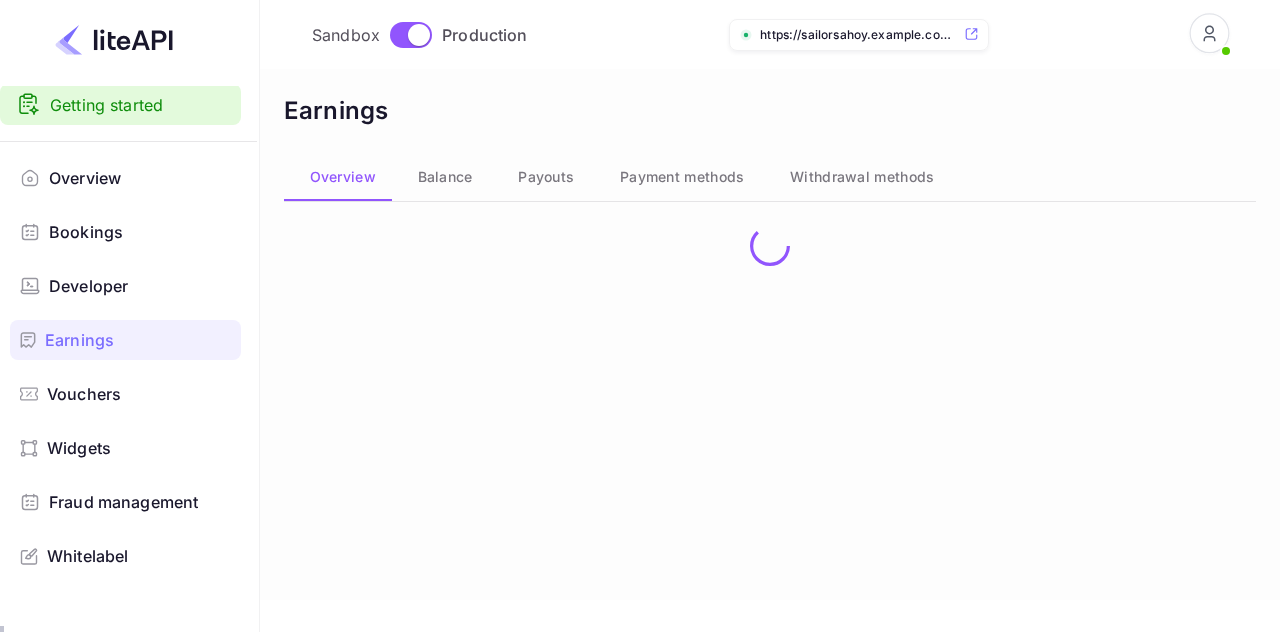 click on "Vouchers" at bounding box center [84, 394] 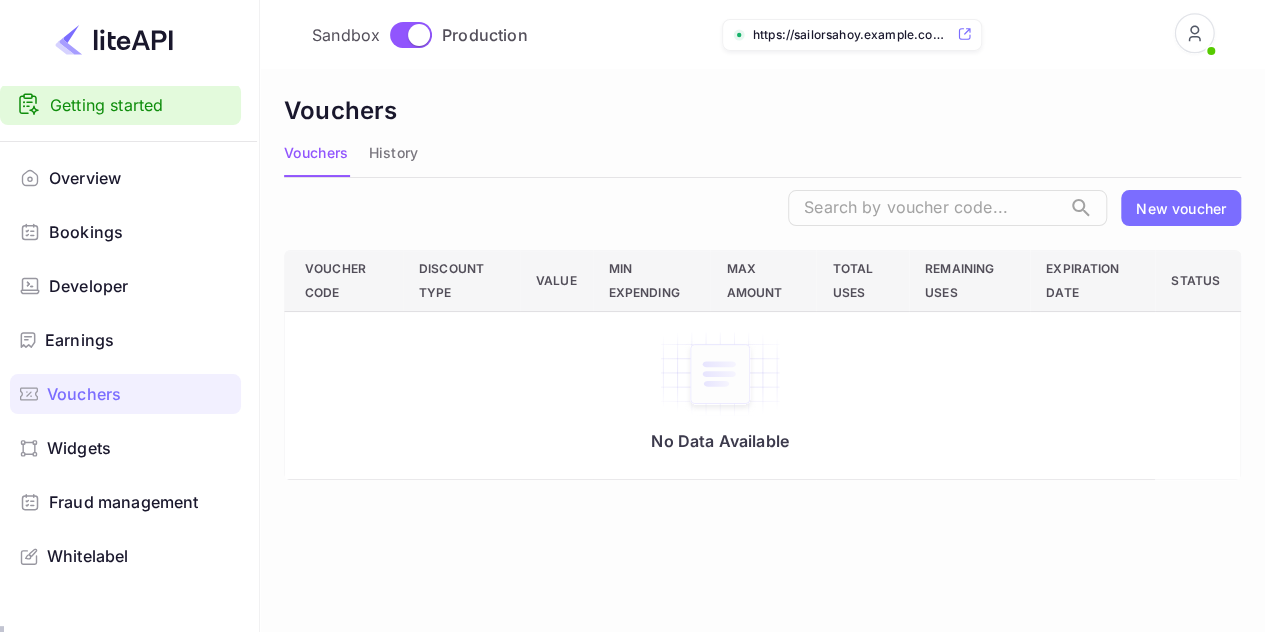 click on "Widgets" at bounding box center [139, 448] 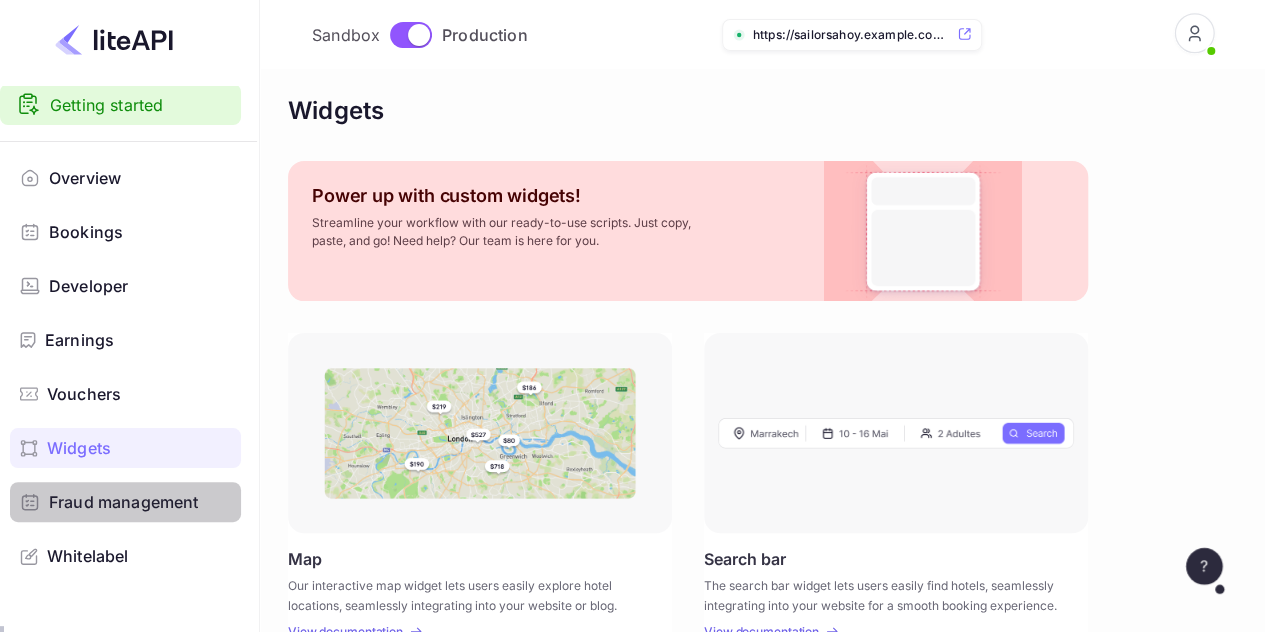 click on "Fraud management" at bounding box center [123, 502] 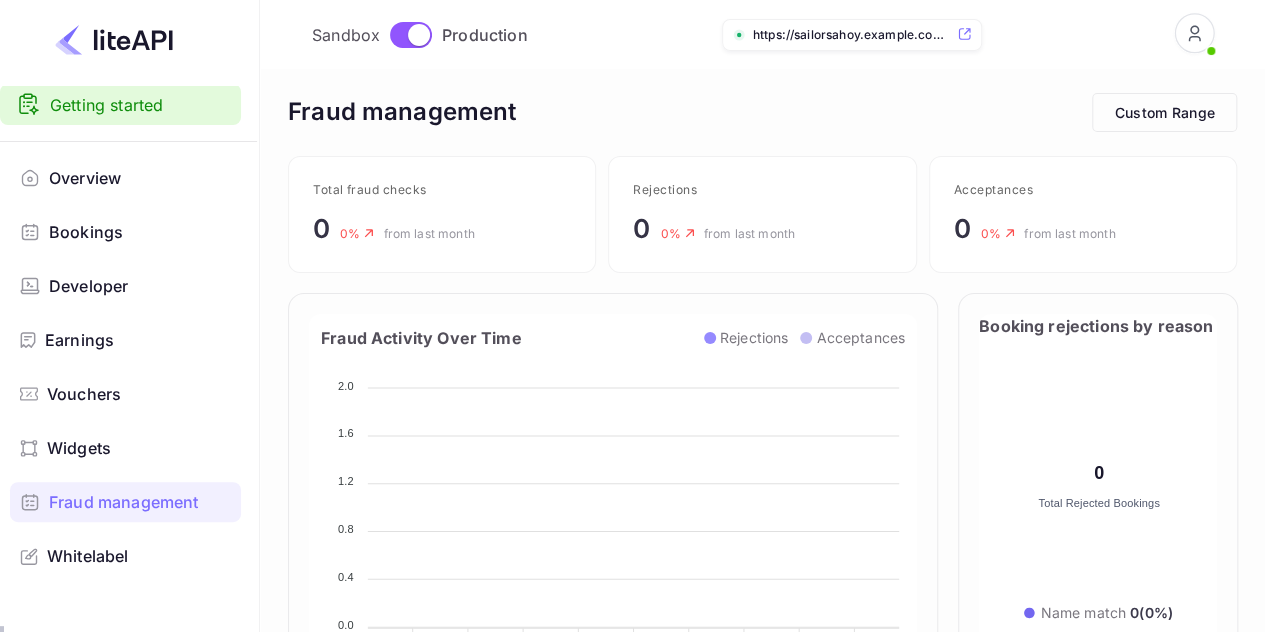 scroll, scrollTop: 16, scrollLeft: 16, axis: both 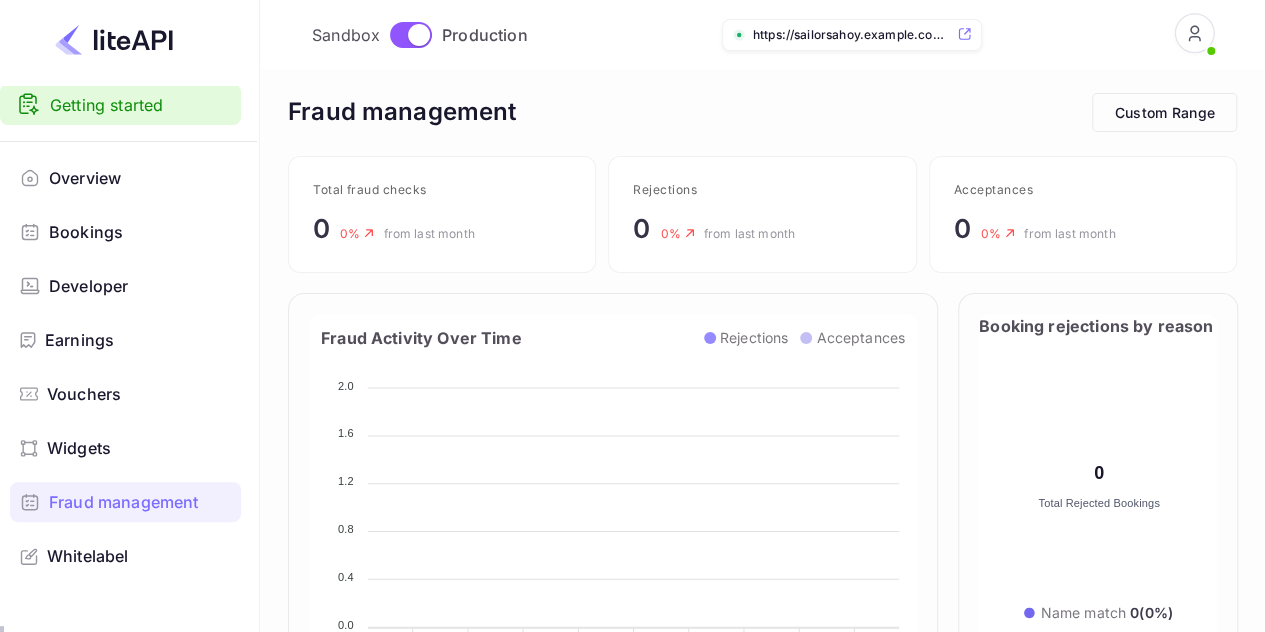 click on "Widgets" at bounding box center [79, 448] 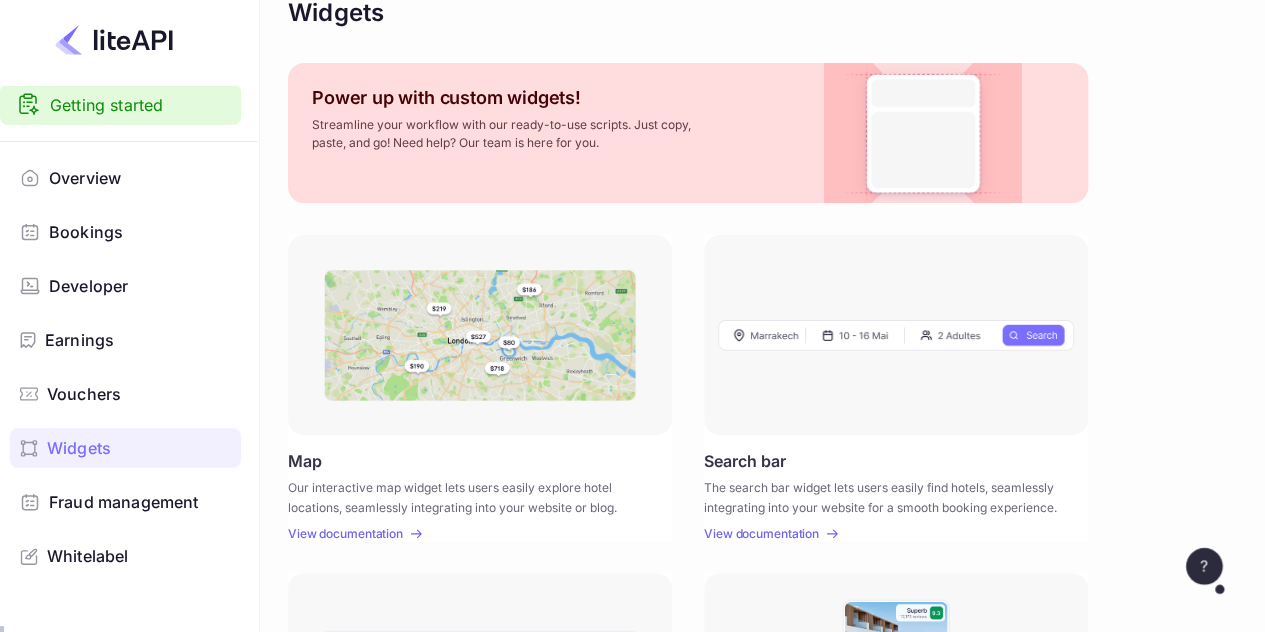 scroll, scrollTop: 0, scrollLeft: 0, axis: both 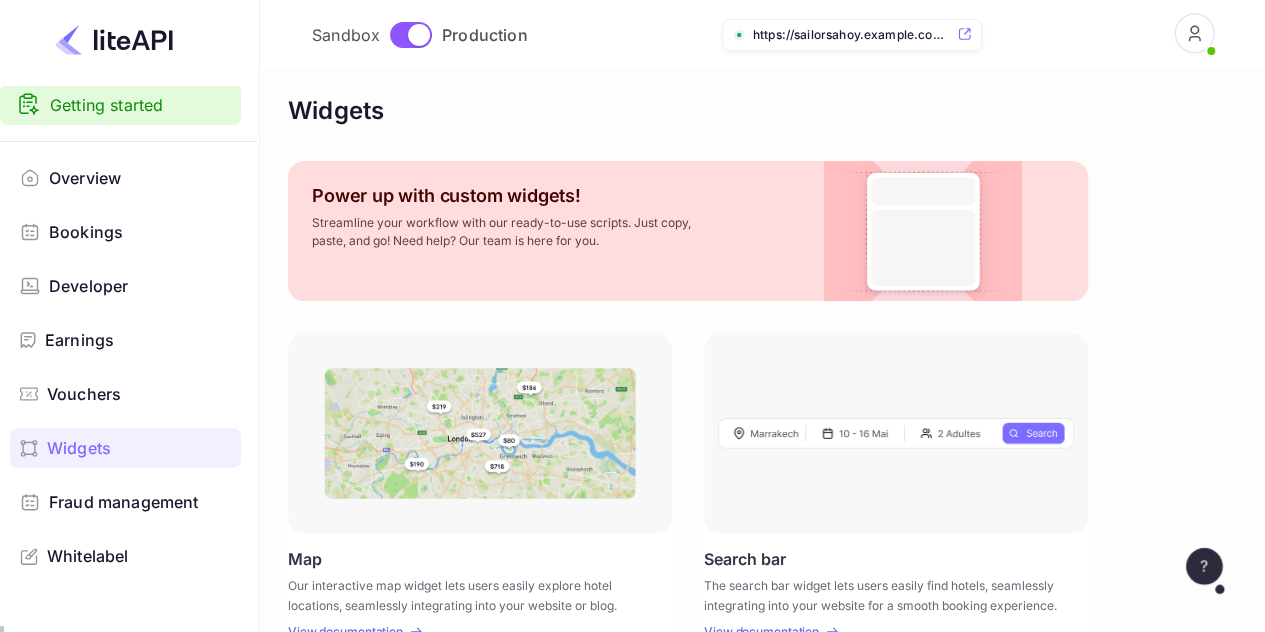 click on "https:// sailorsahoy.nuitee.link ..." at bounding box center (853, 35) 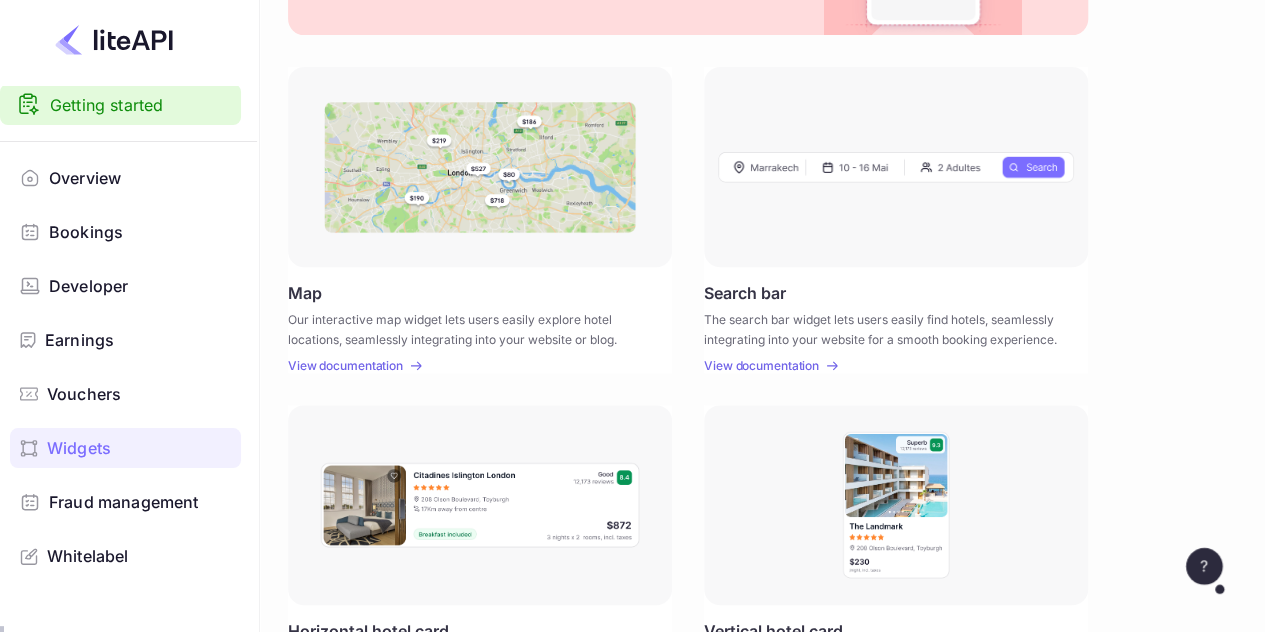 scroll, scrollTop: 300, scrollLeft: 0, axis: vertical 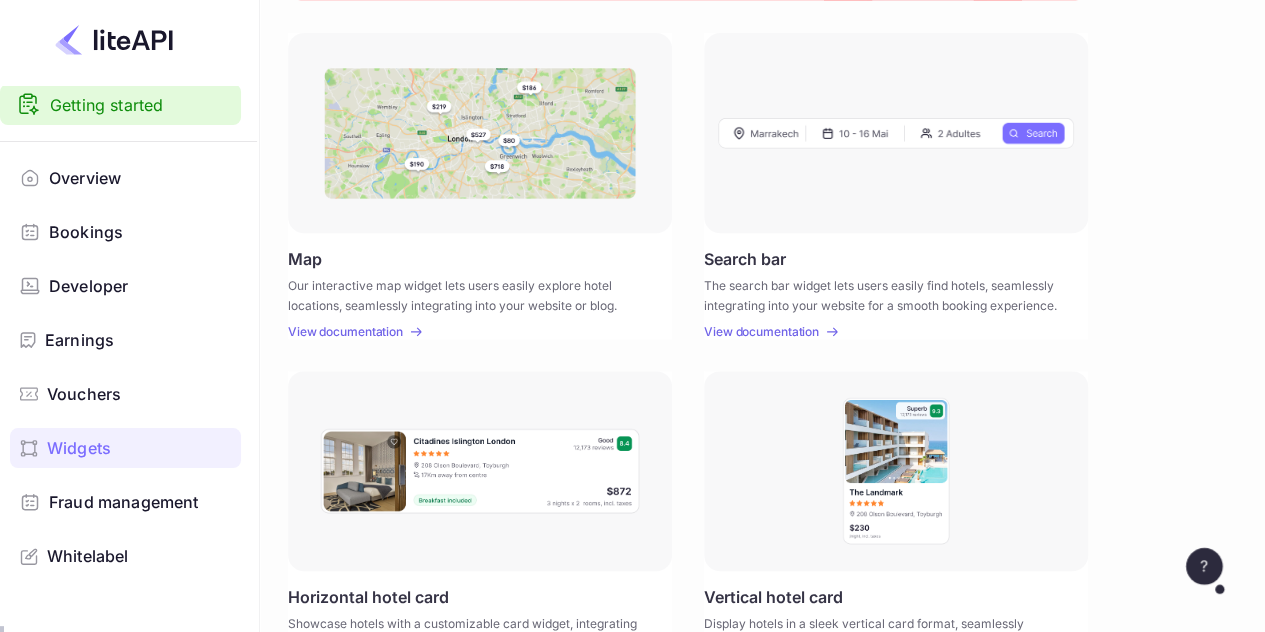 click on "Whitelabel" at bounding box center [88, 556] 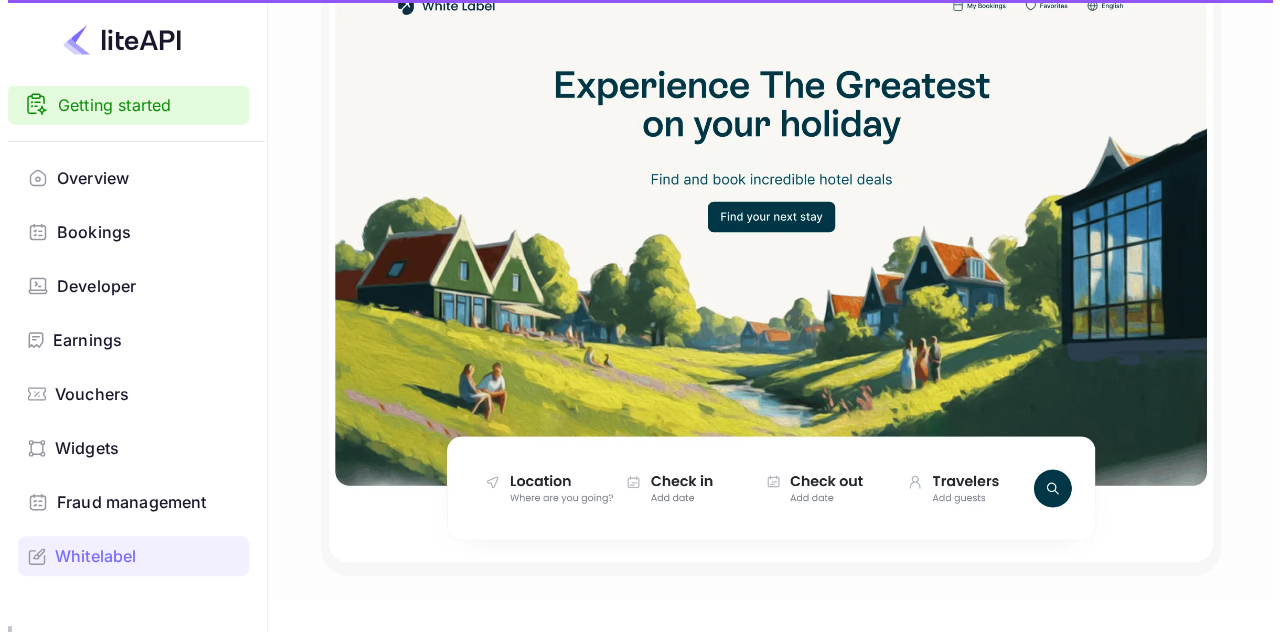scroll, scrollTop: 0, scrollLeft: 0, axis: both 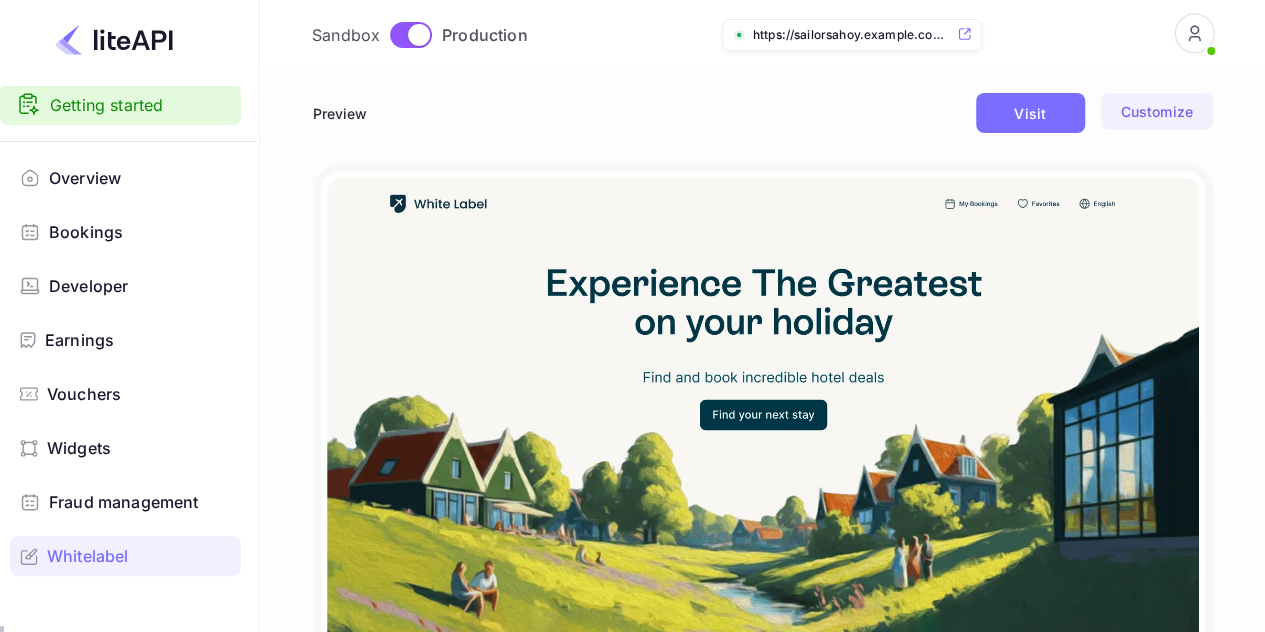 click on "https:// sailorsahoy.nuitee.link ..." at bounding box center [853, 35] 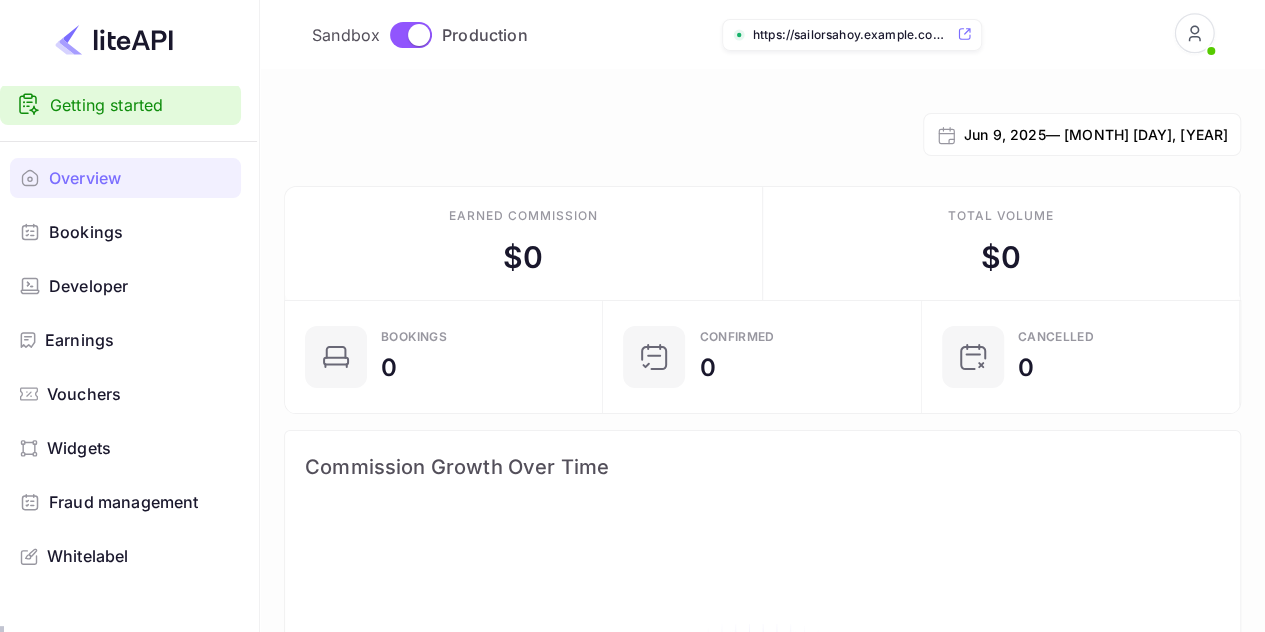 click at bounding box center (1194, 34) 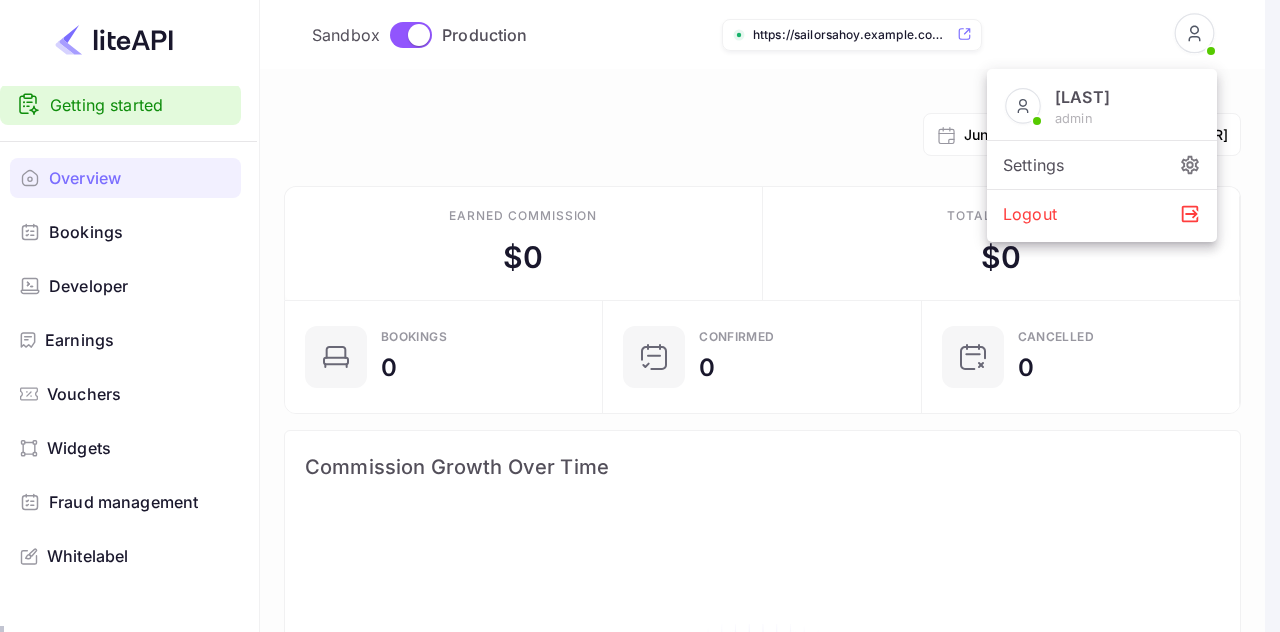 click on "Logout" at bounding box center (1102, 214) 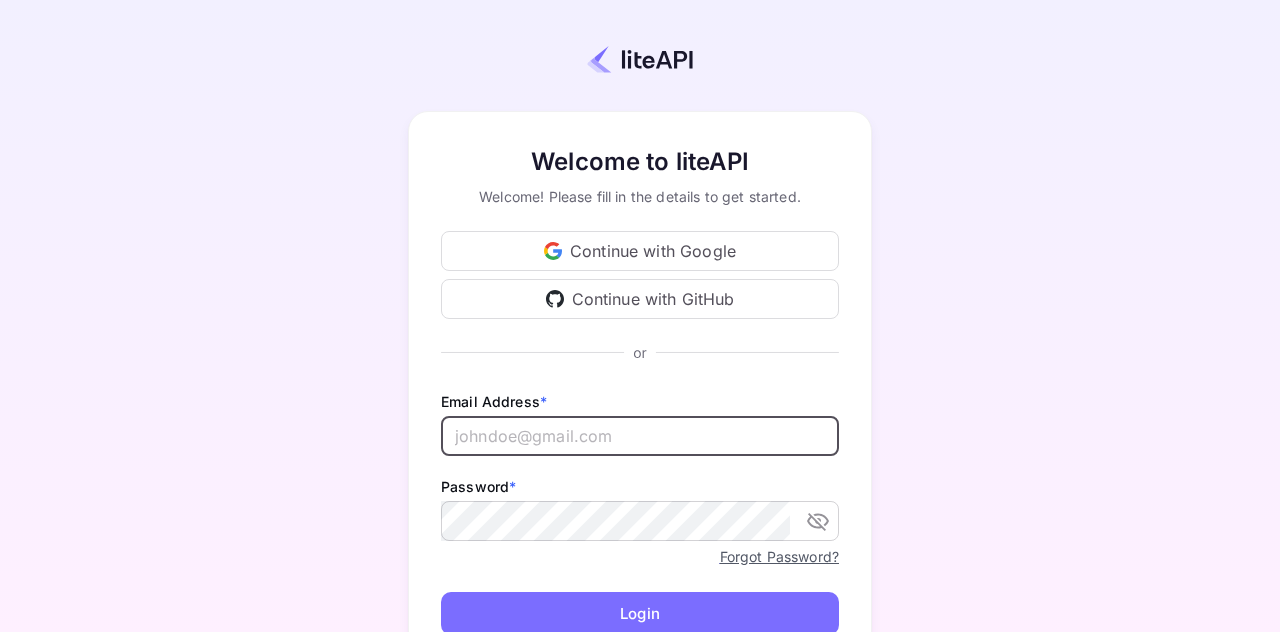 click on "Continue with Google" at bounding box center [640, 251] 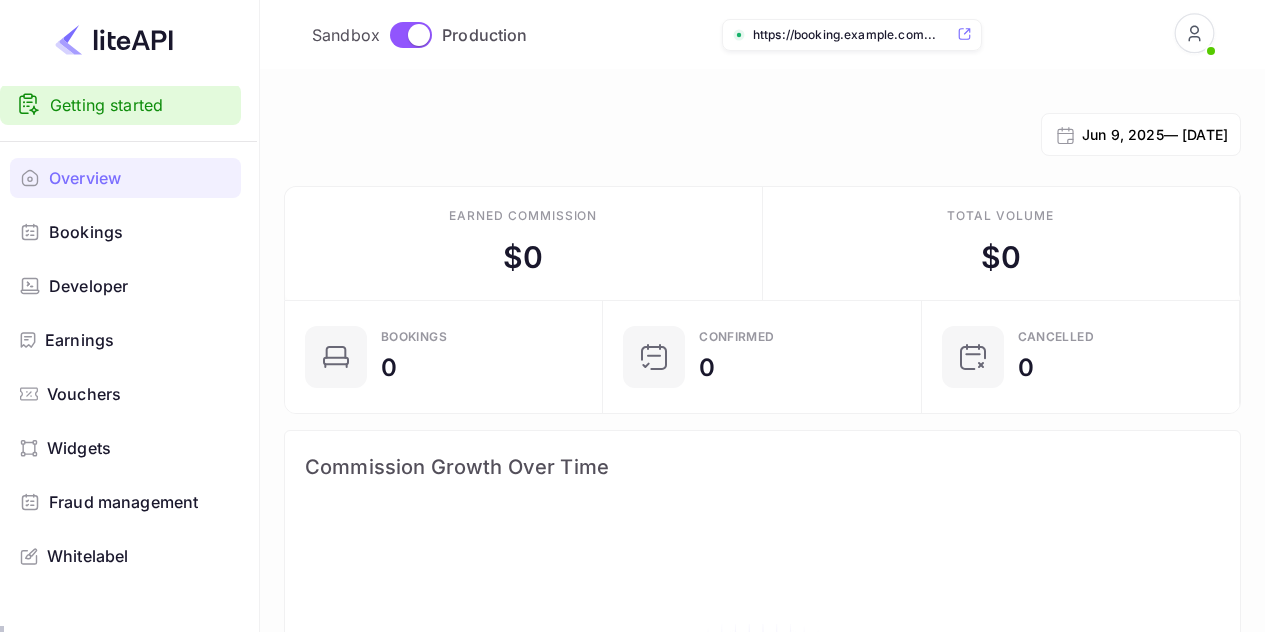 scroll, scrollTop: 0, scrollLeft: 0, axis: both 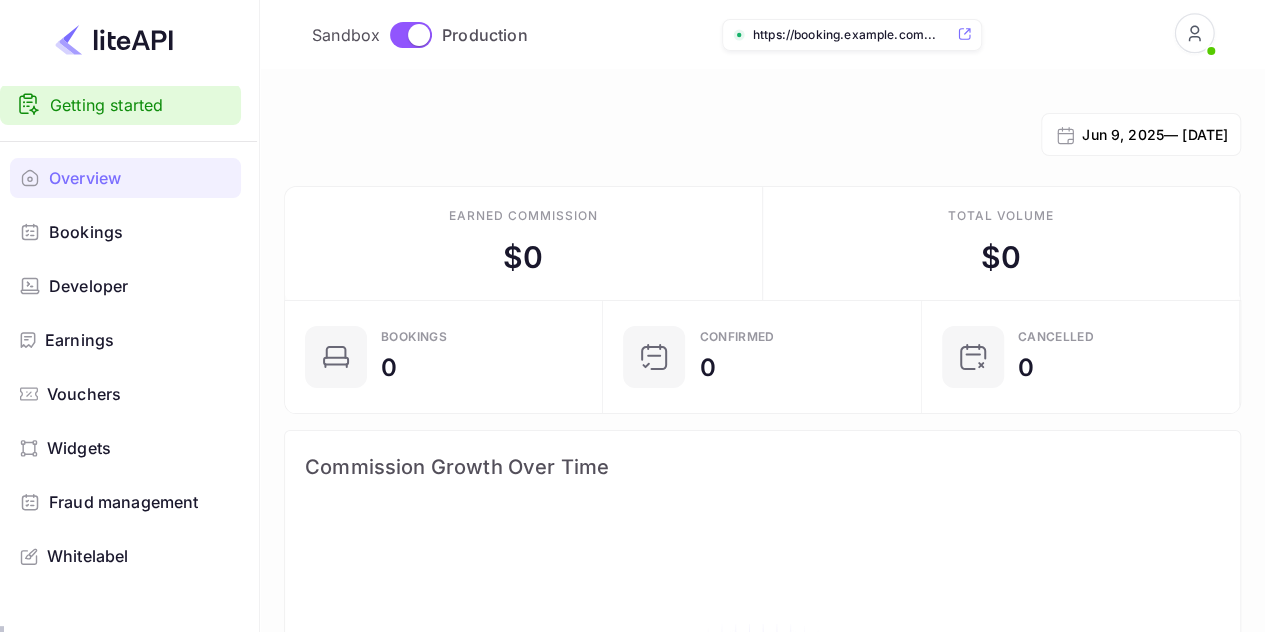 click at bounding box center (964, 33) 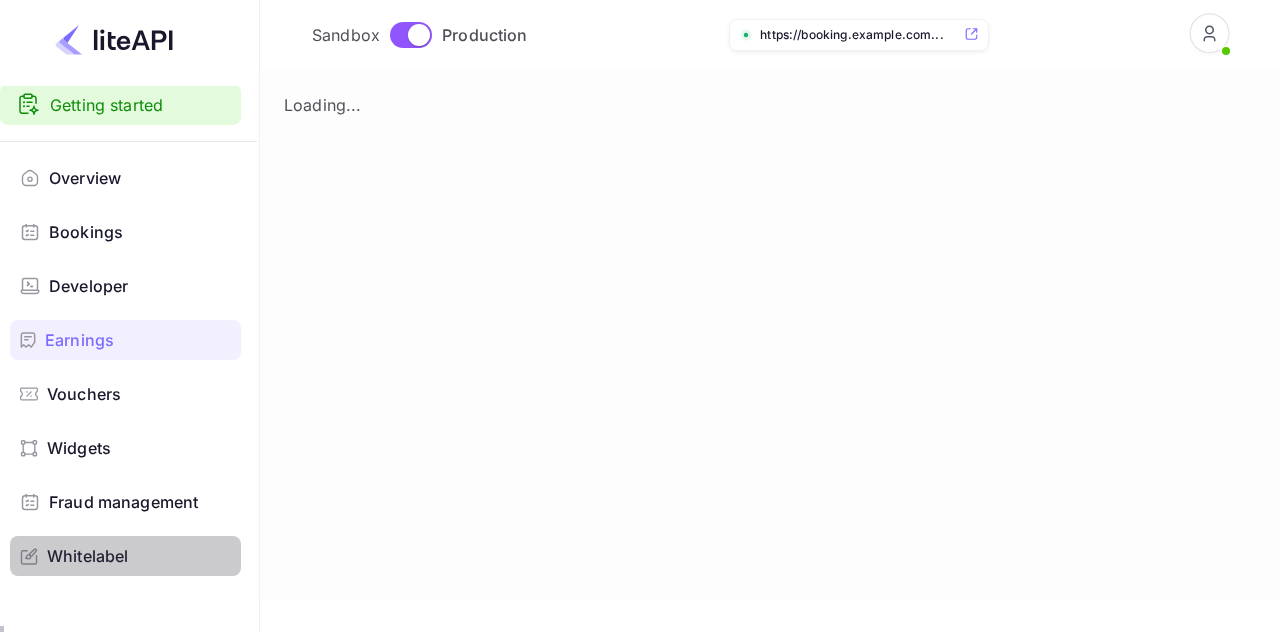click on "Whitelabel" at bounding box center [88, 556] 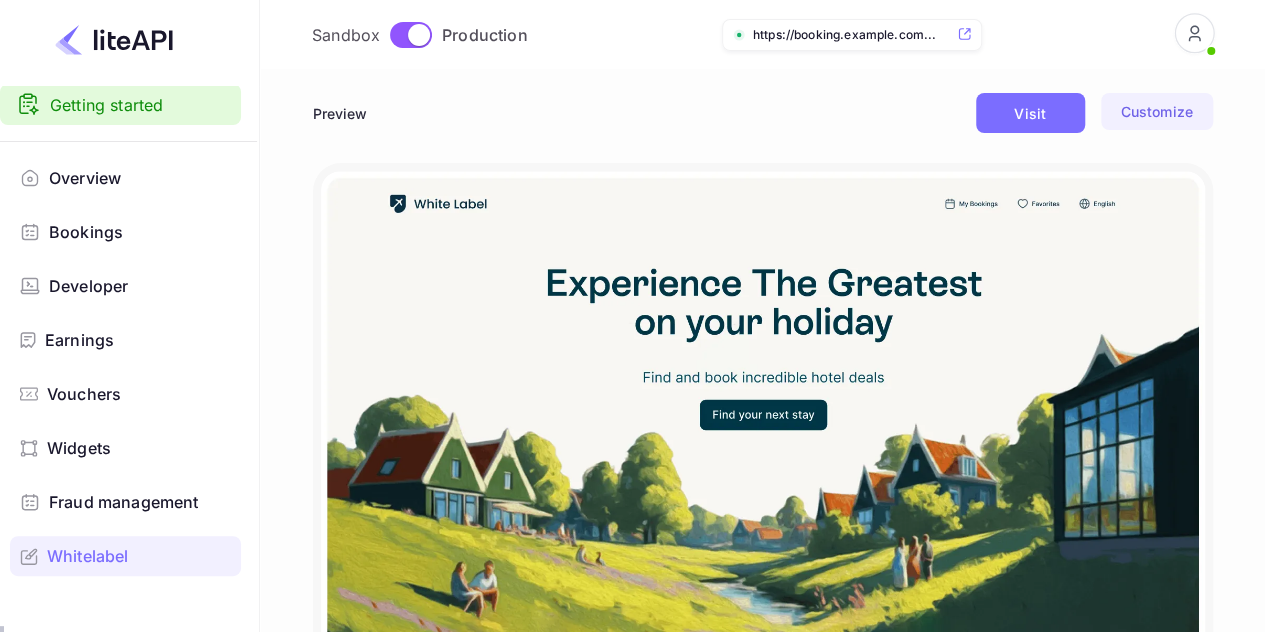 click on "Customize" at bounding box center [1156, 111] 